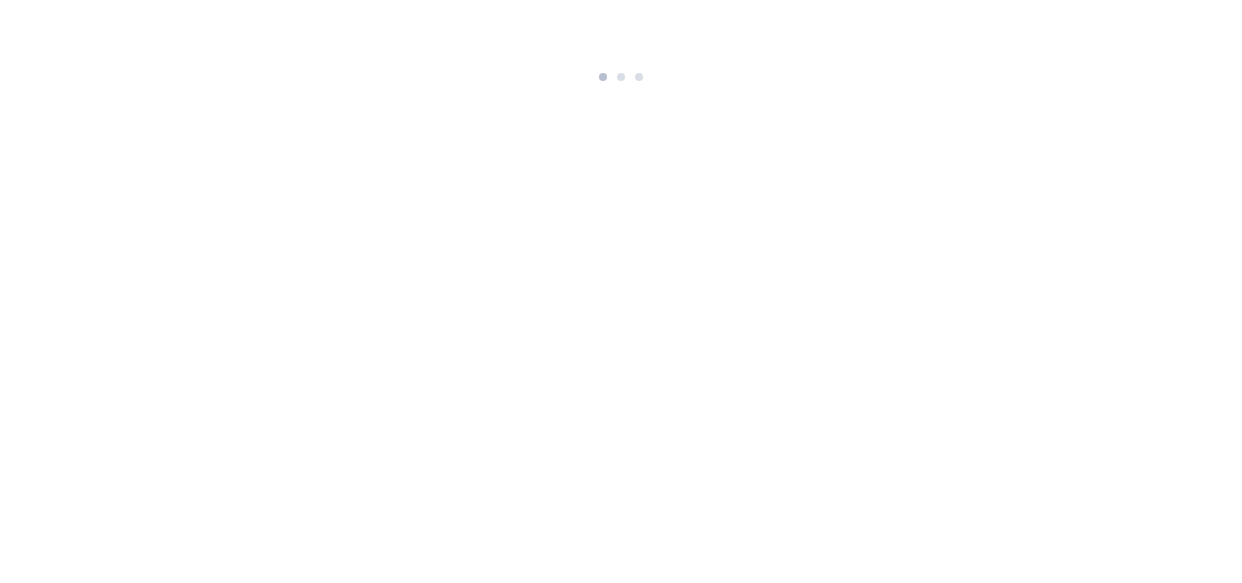 scroll, scrollTop: 0, scrollLeft: 0, axis: both 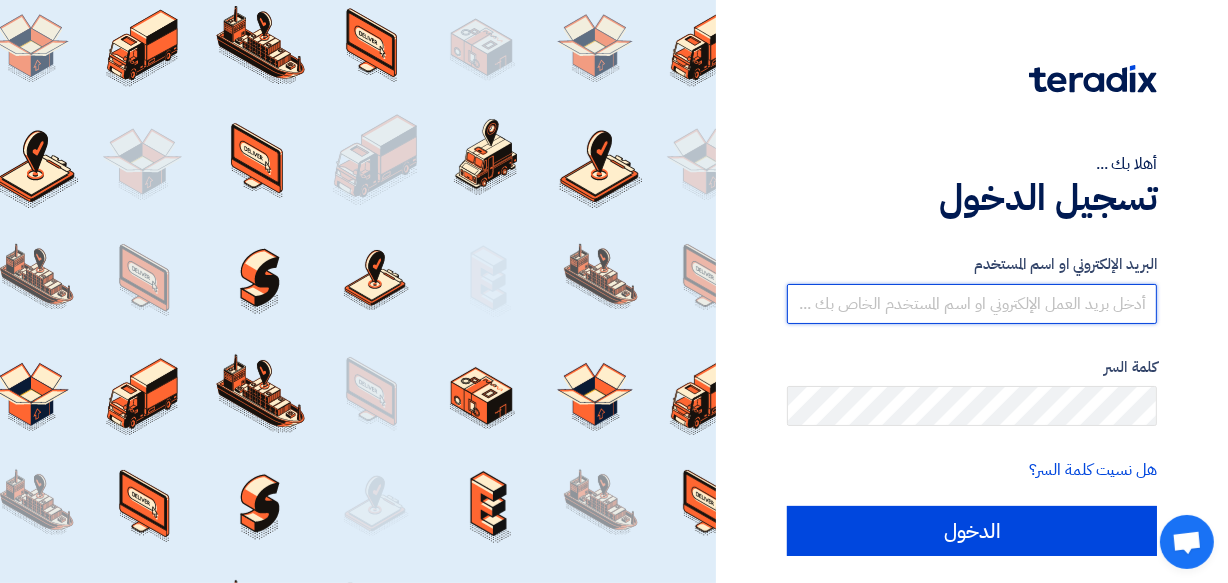 click at bounding box center [972, 304] 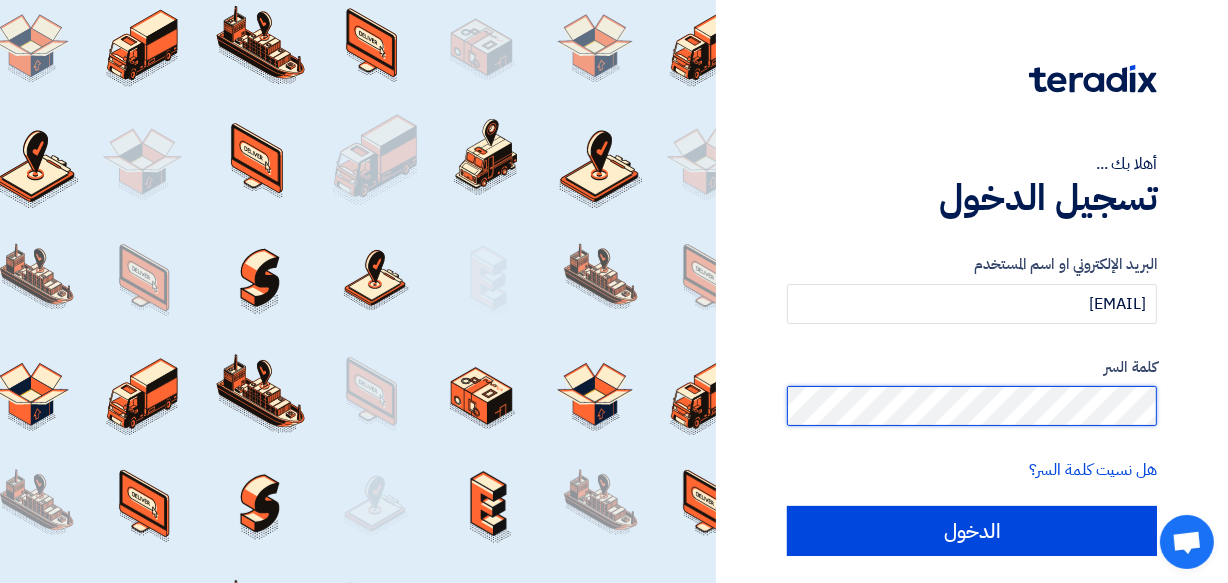 click on "الدخول" 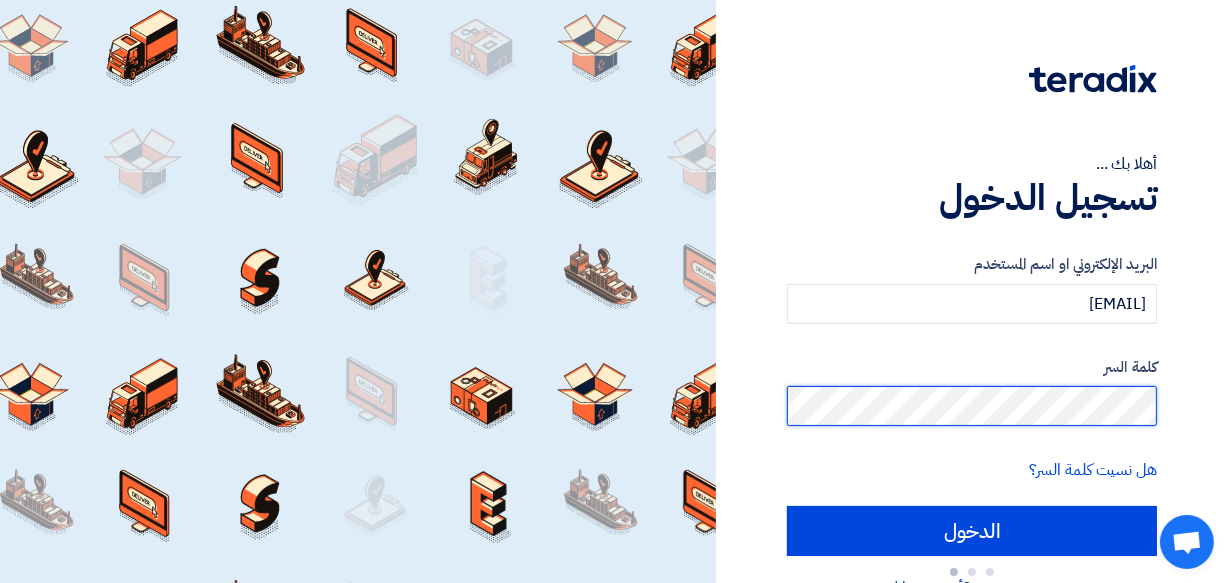 type on "Sign in" 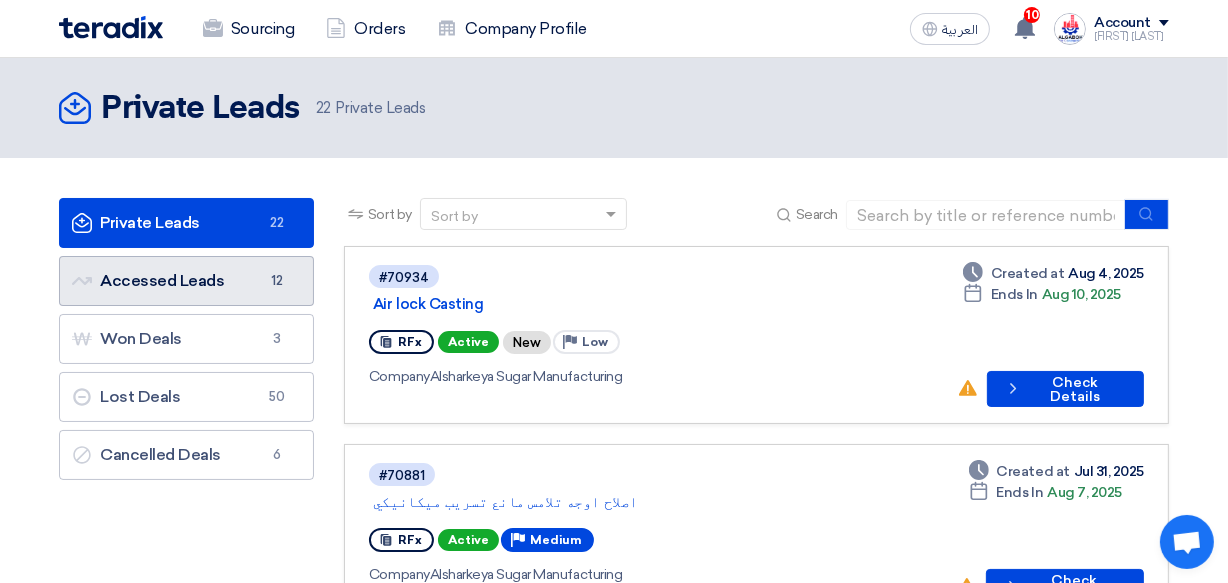 click on "Accessed Leads
Accessed Leads
12" 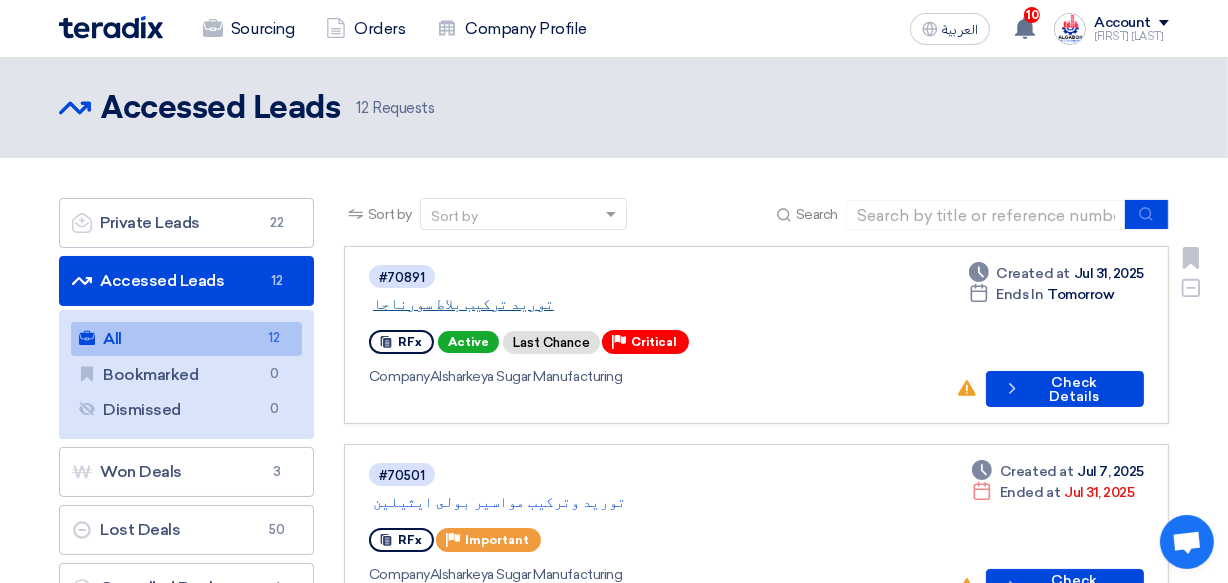 click on "توريد تركيب بلاط سورناجا" 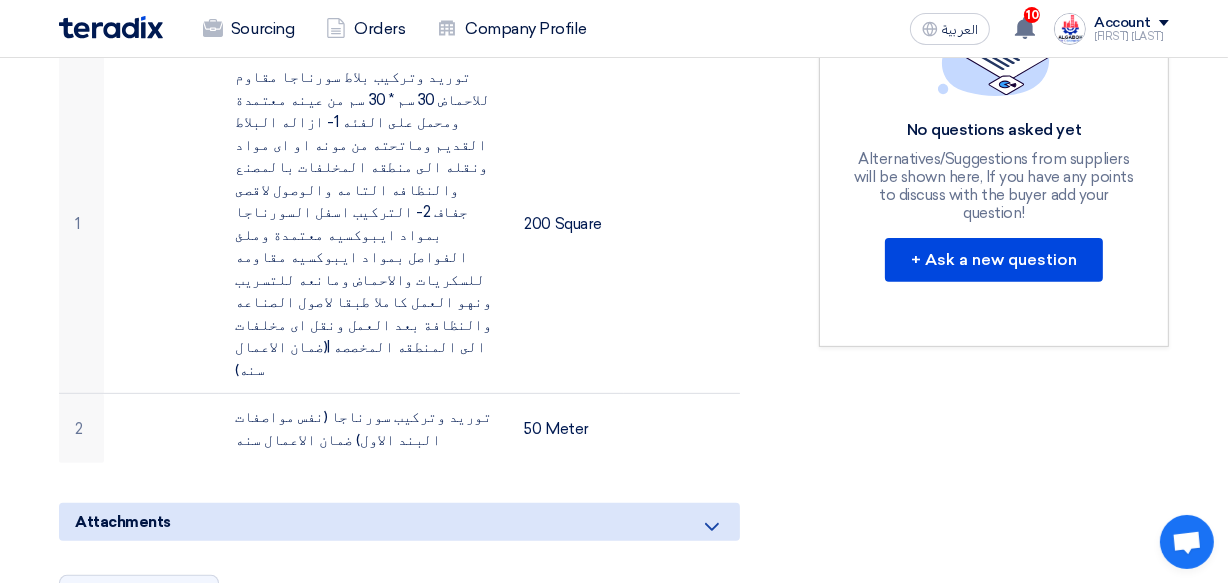 scroll, scrollTop: 0, scrollLeft: 0, axis: both 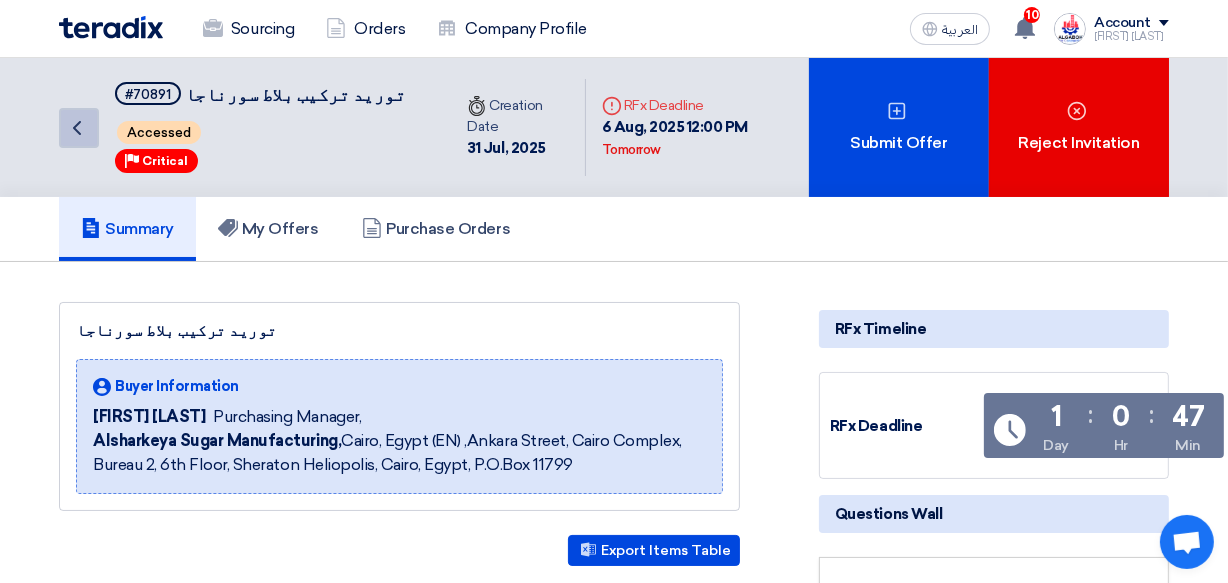 click on "Back" 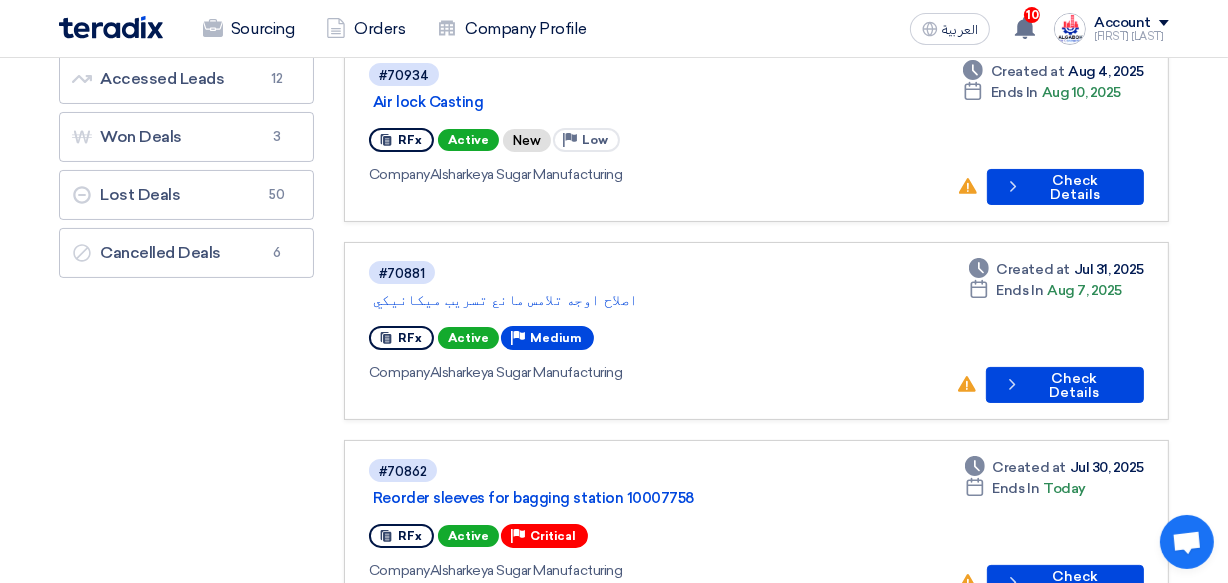 scroll, scrollTop: 0, scrollLeft: 0, axis: both 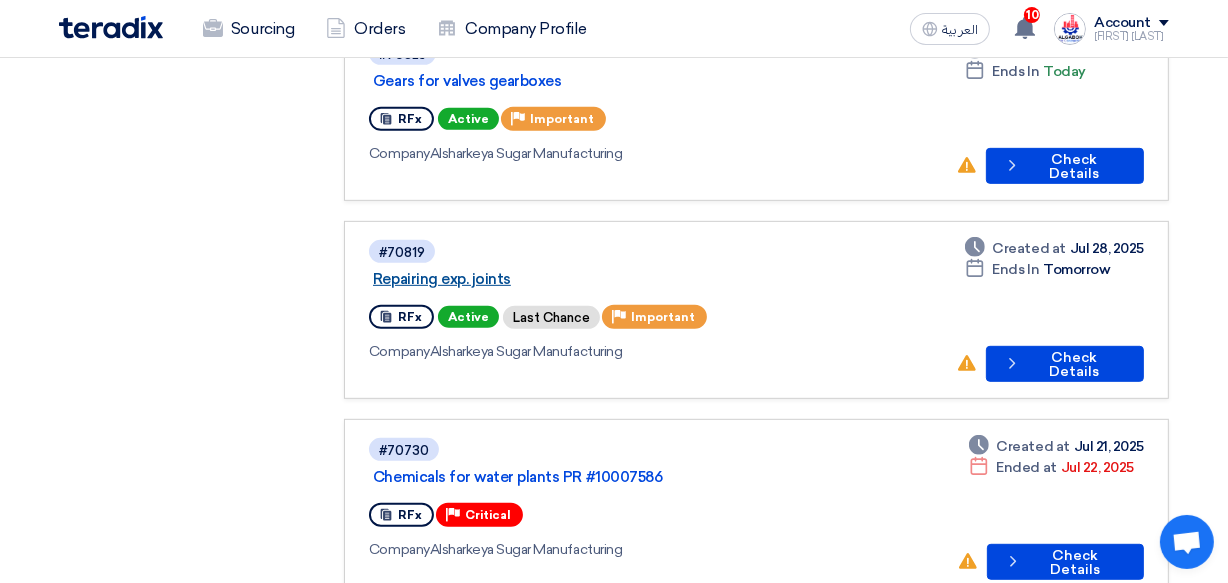 click on "Repairing exp. joints" 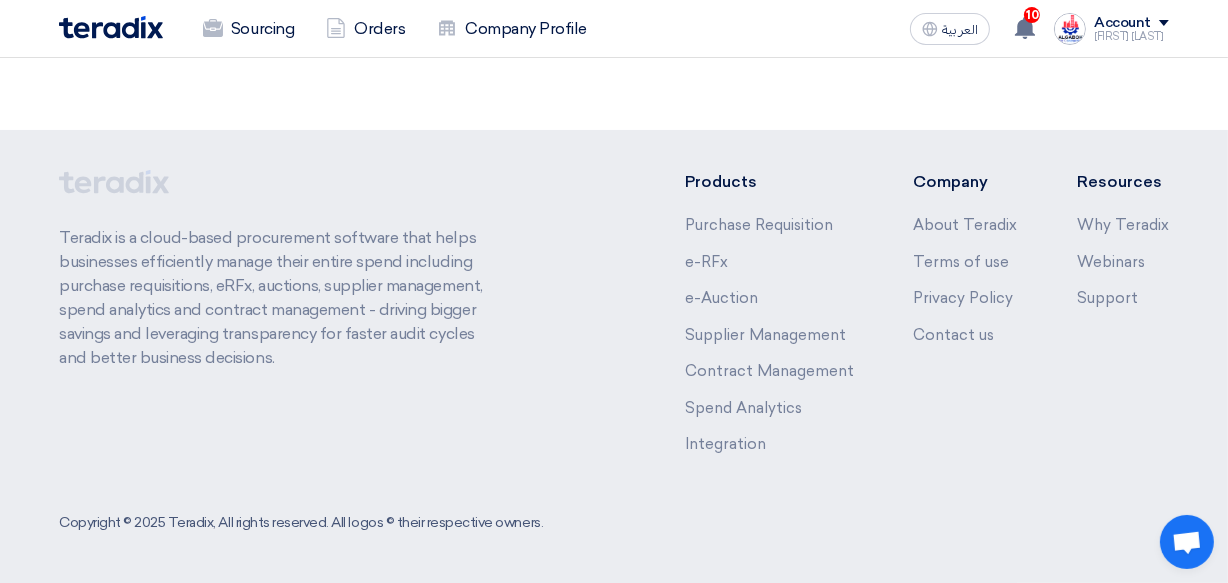 scroll, scrollTop: 0, scrollLeft: 0, axis: both 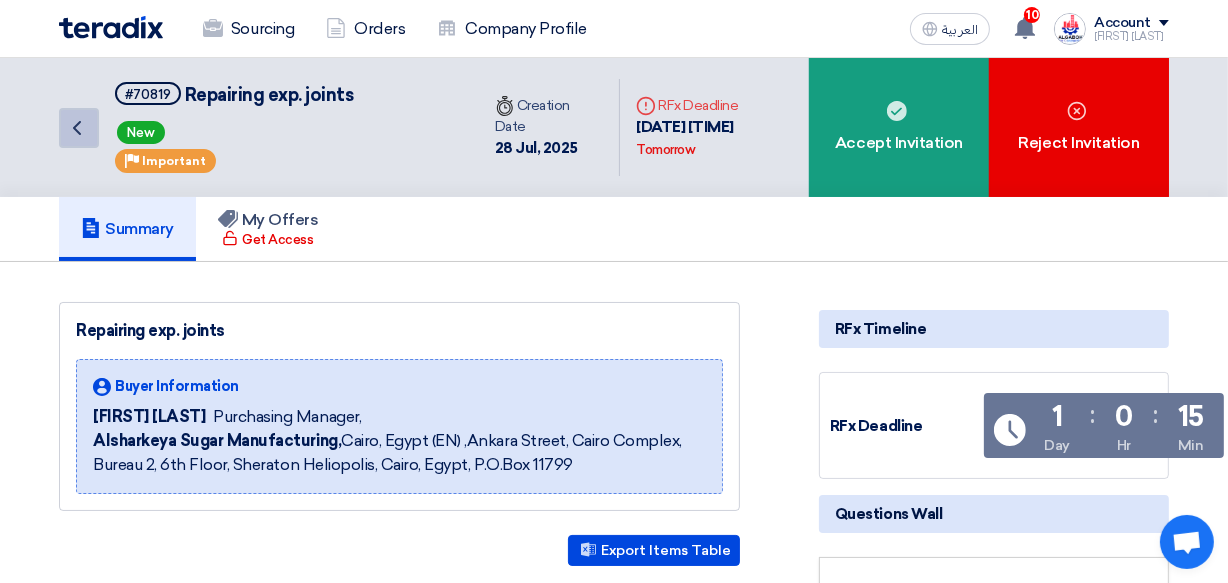 click on "Back" 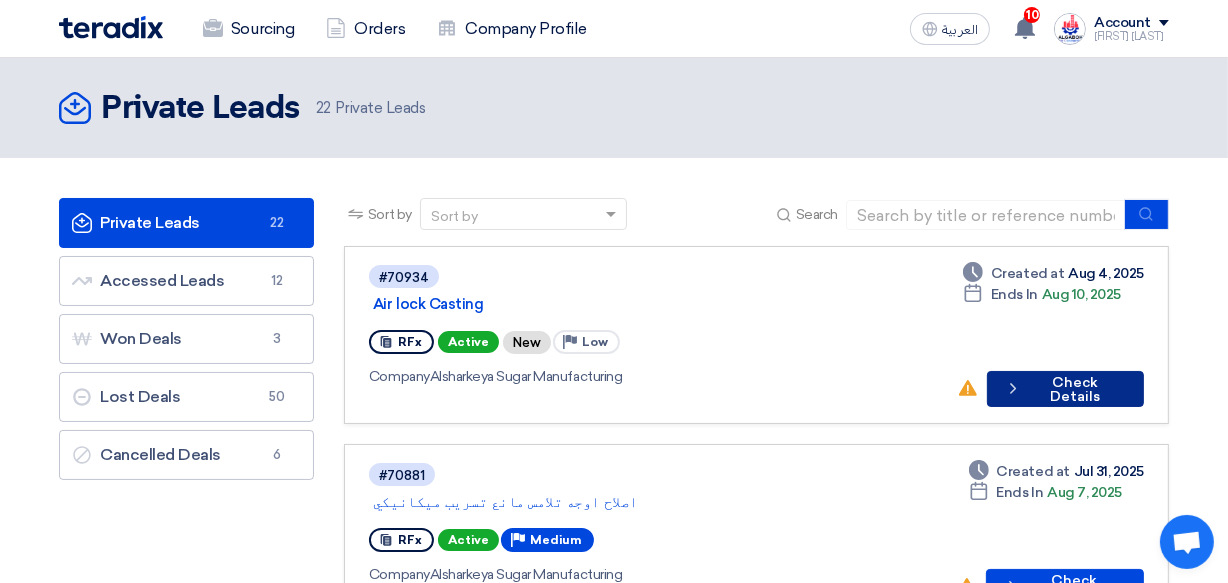 click on "Check details
Check Details" 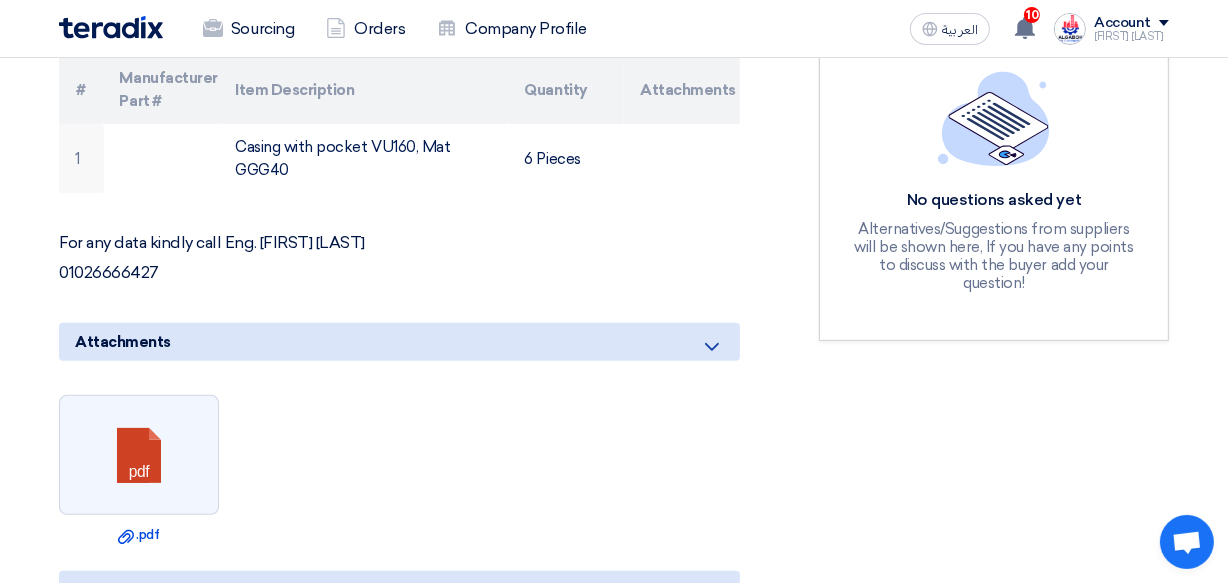 scroll, scrollTop: 513, scrollLeft: 0, axis: vertical 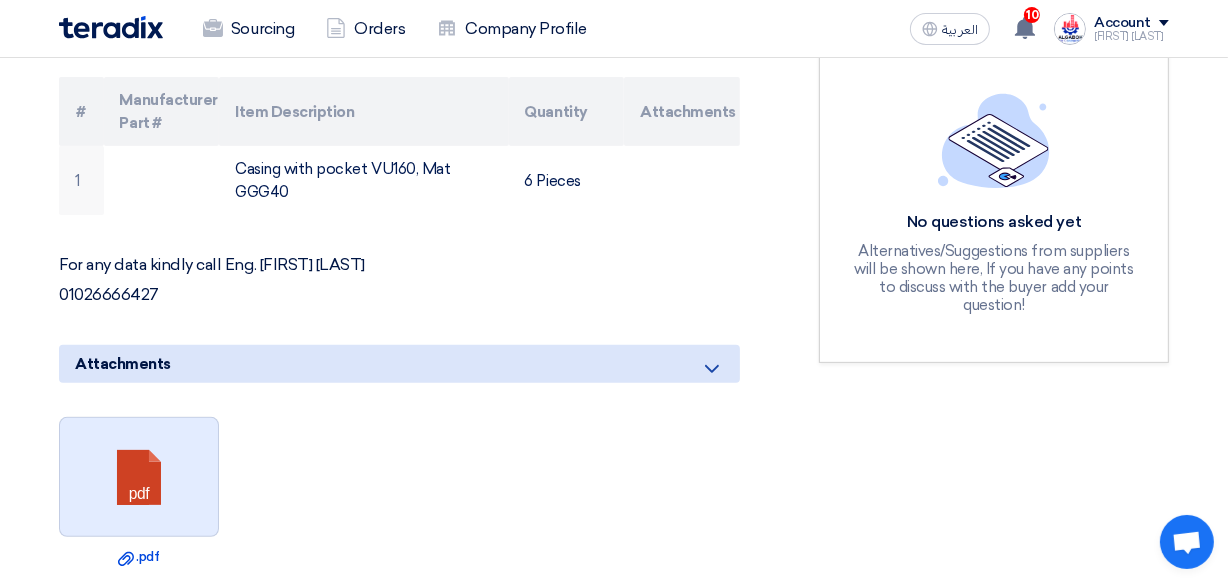 click at bounding box center [140, 478] 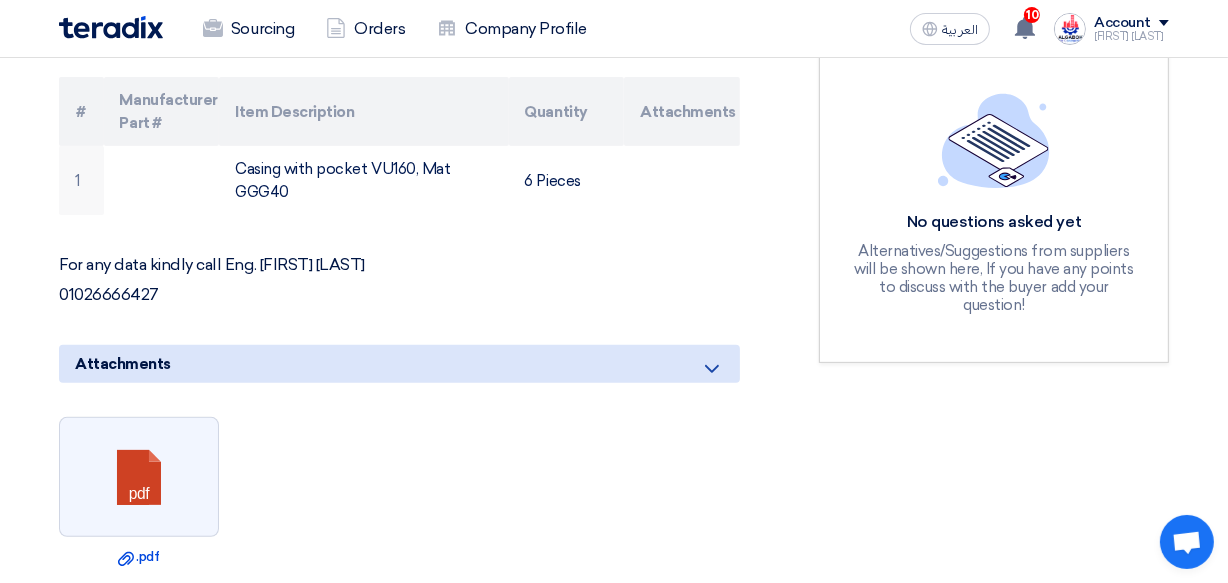 scroll, scrollTop: 4, scrollLeft: 0, axis: vertical 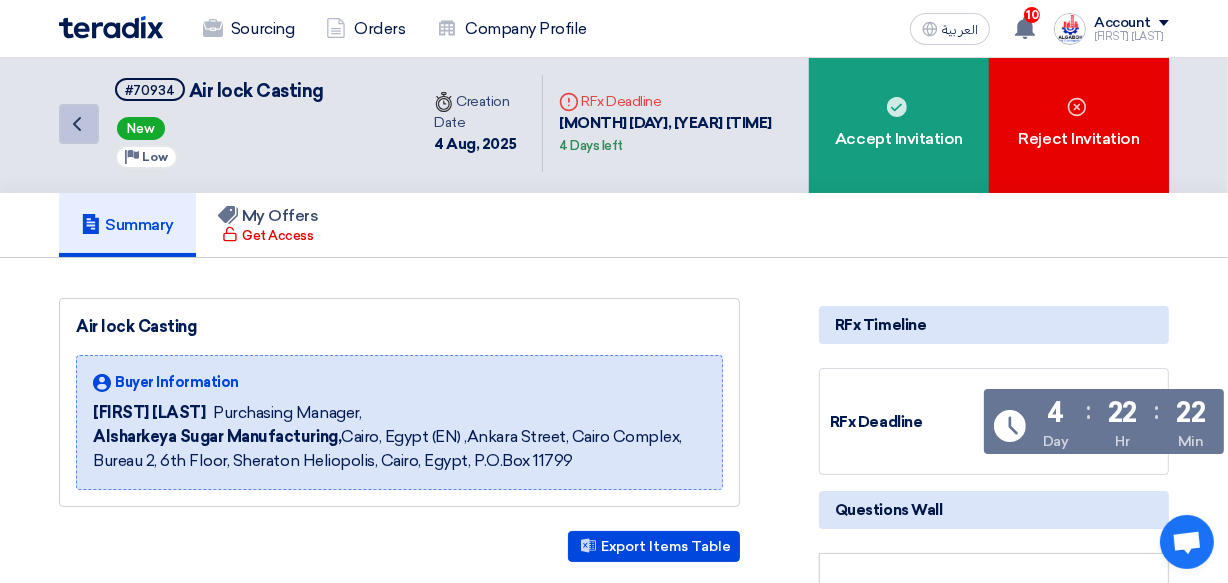 click on "Back" 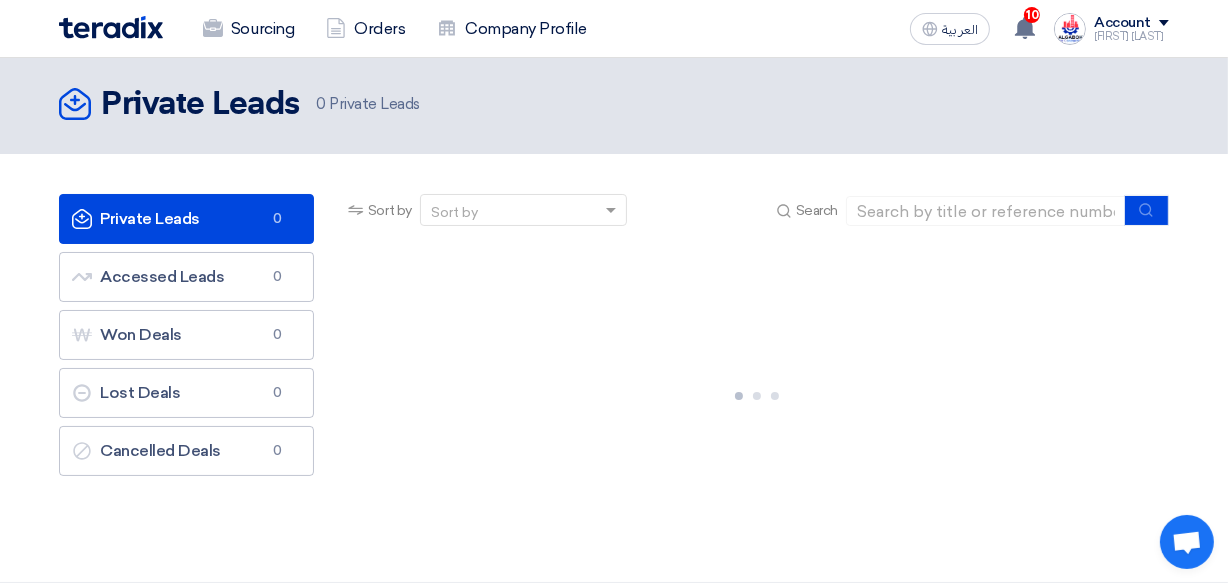 scroll, scrollTop: 0, scrollLeft: 0, axis: both 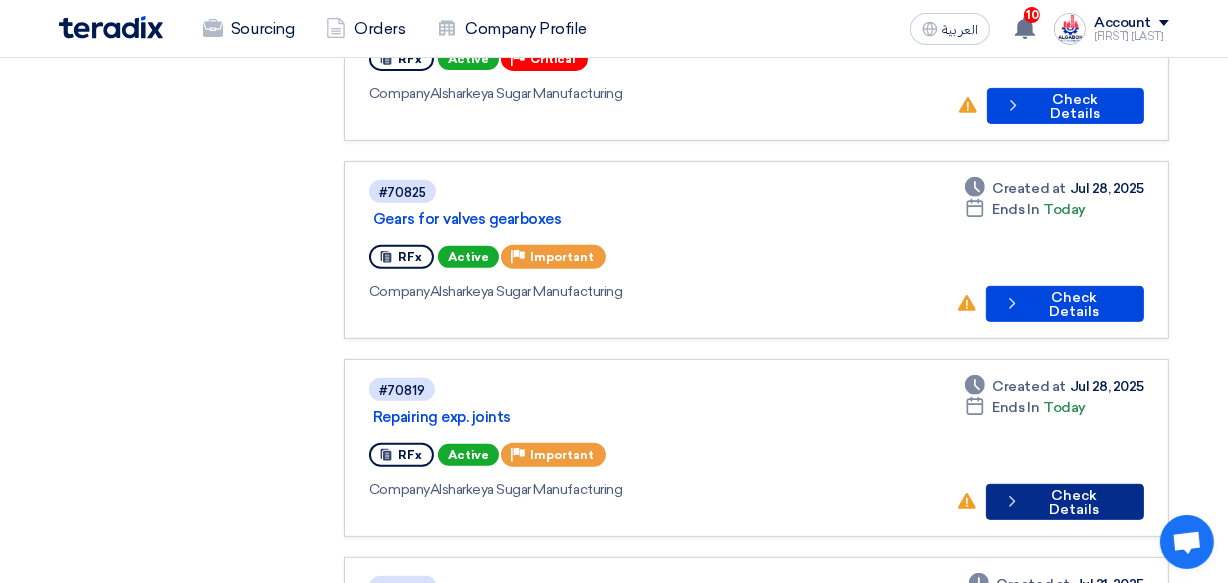 click on "Check details
Check Details" 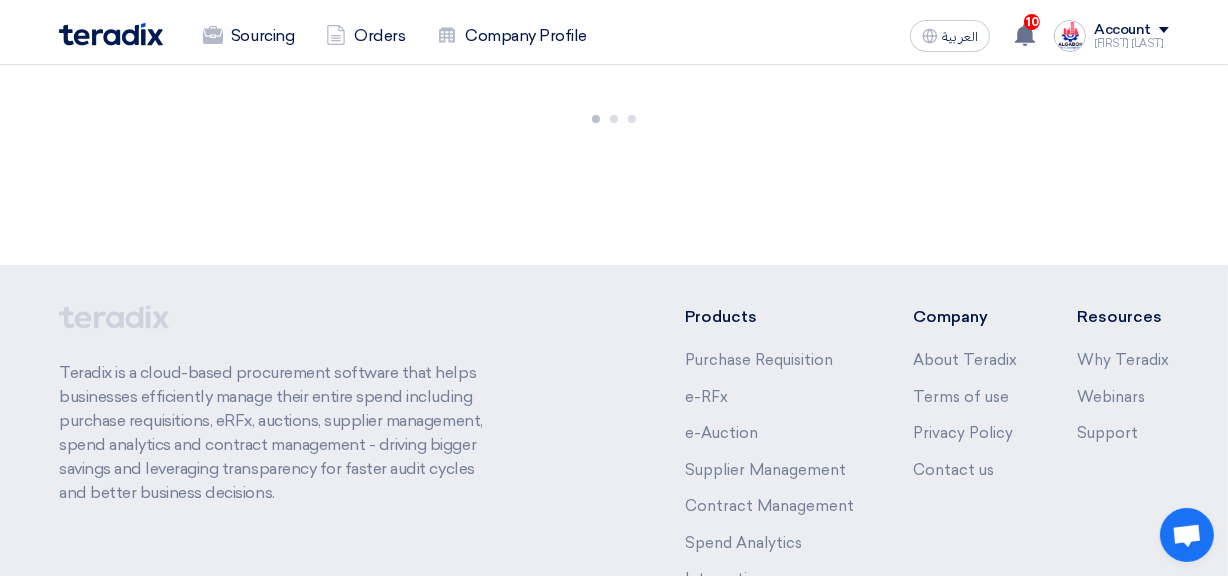 scroll, scrollTop: 0, scrollLeft: 0, axis: both 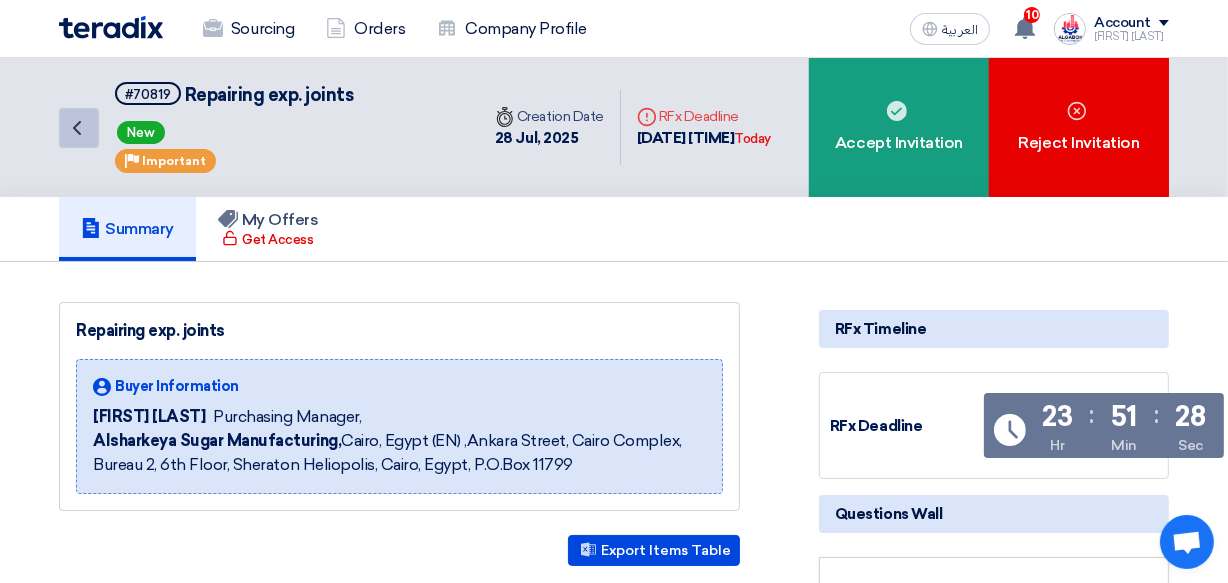 click on "Back" 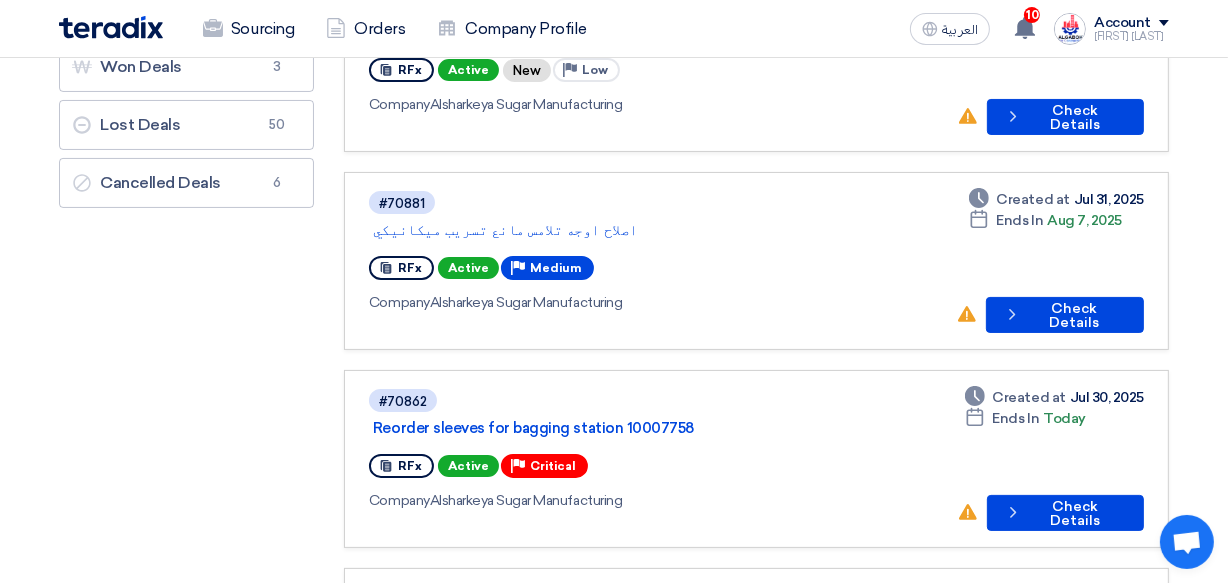 scroll, scrollTop: 292, scrollLeft: 0, axis: vertical 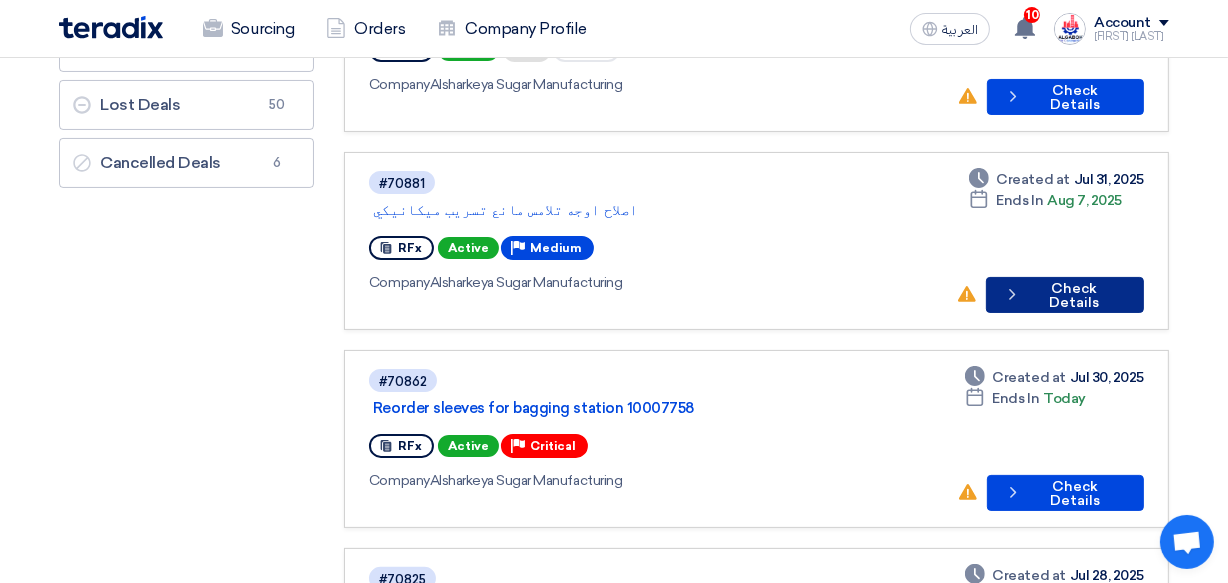 click on "Check details
Check Details" 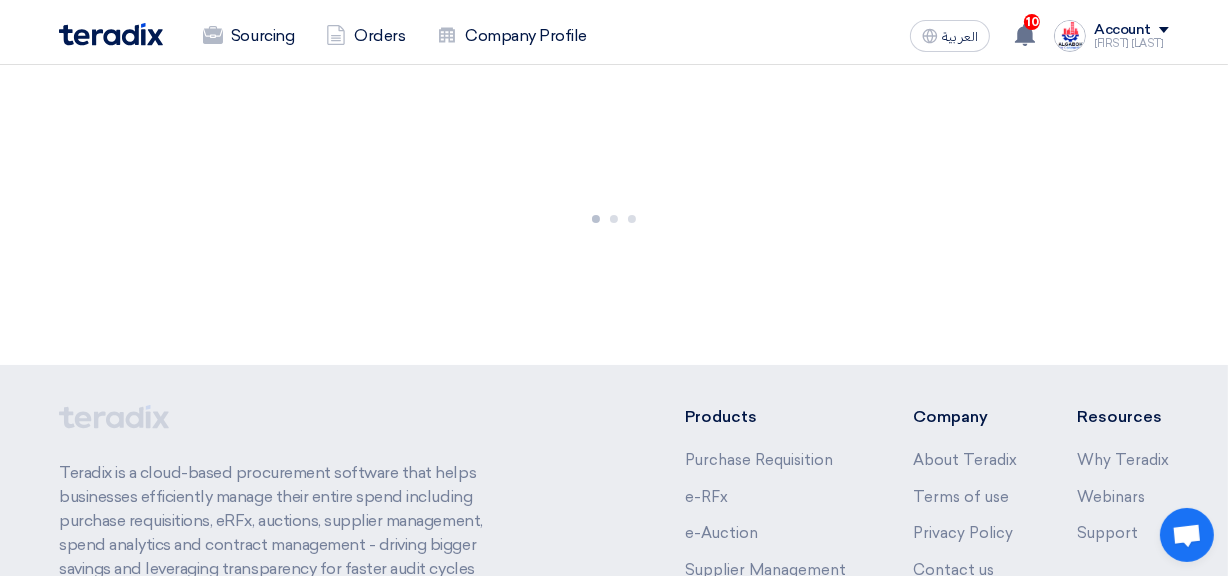scroll, scrollTop: 0, scrollLeft: 0, axis: both 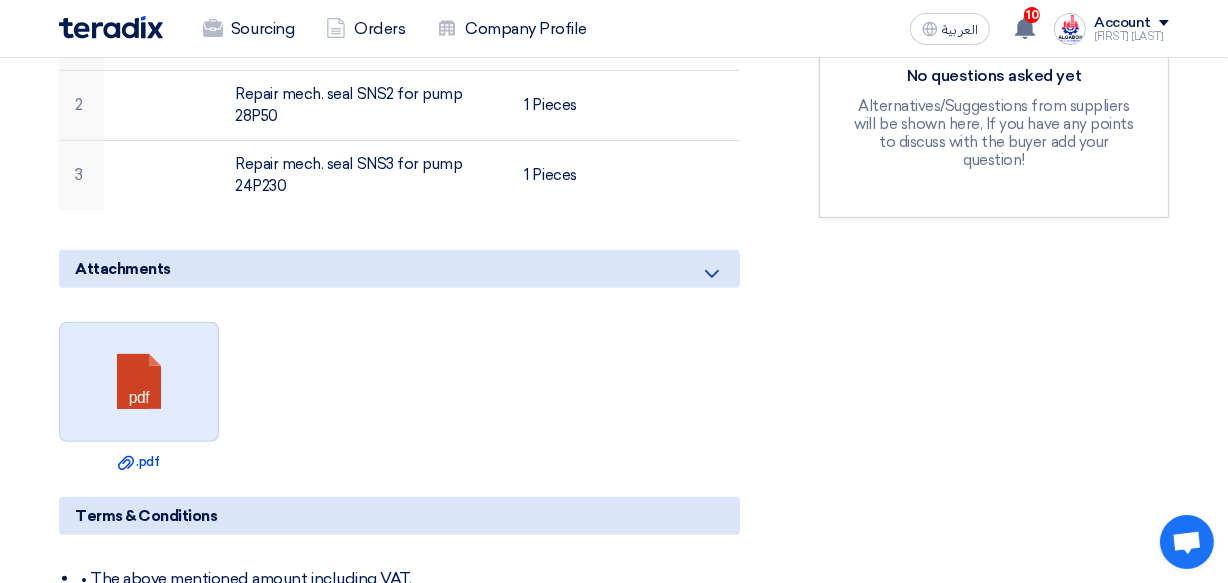 click at bounding box center (140, 383) 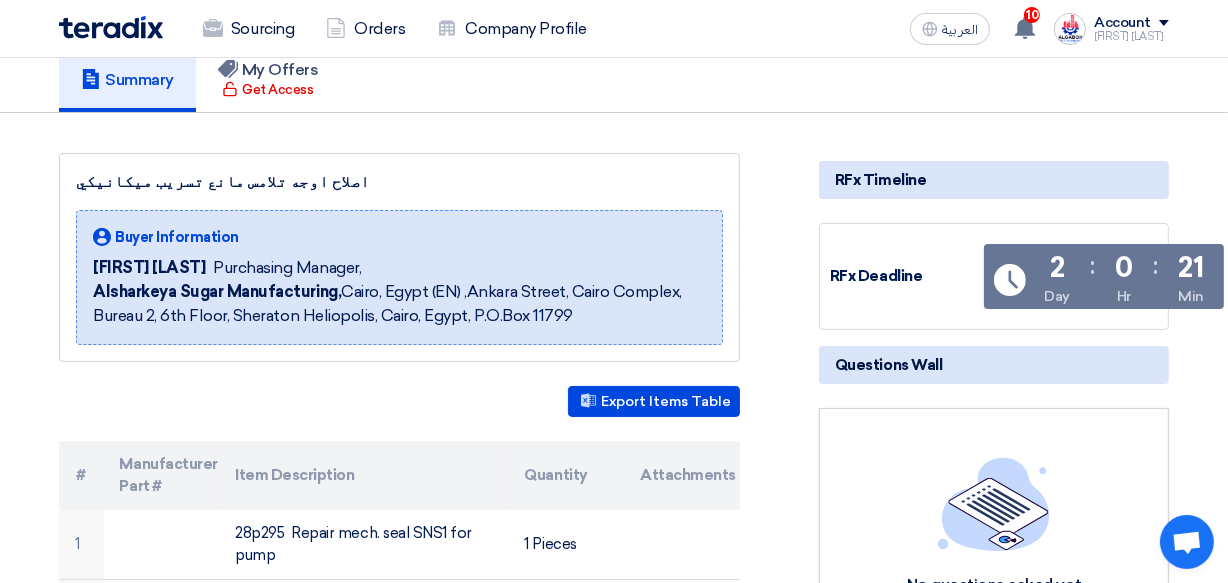 scroll, scrollTop: 3, scrollLeft: 0, axis: vertical 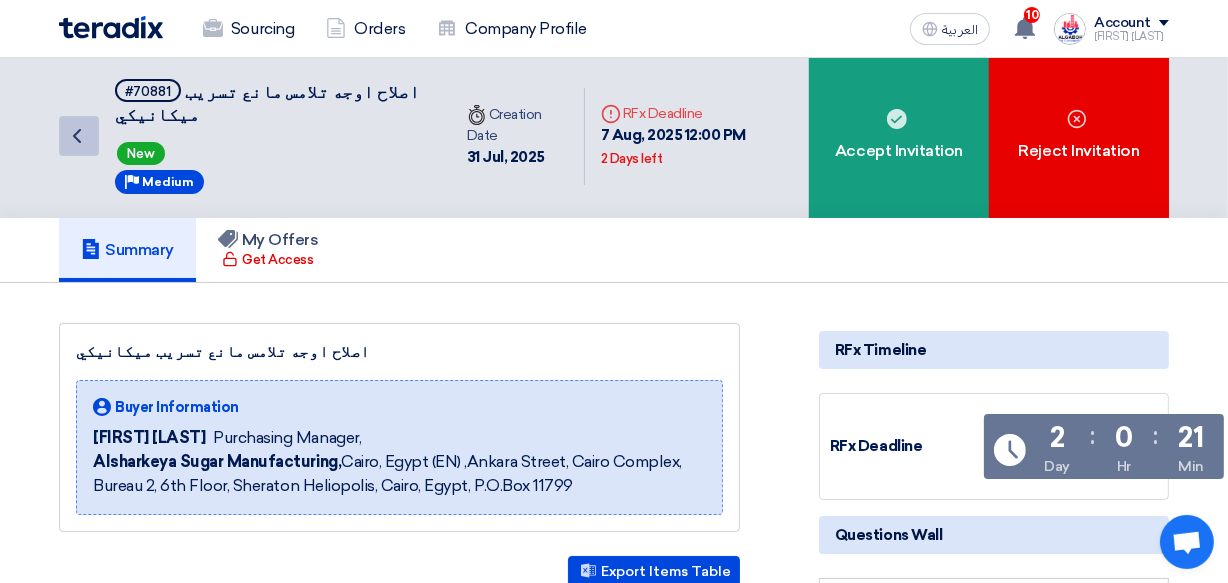 click on "Back" 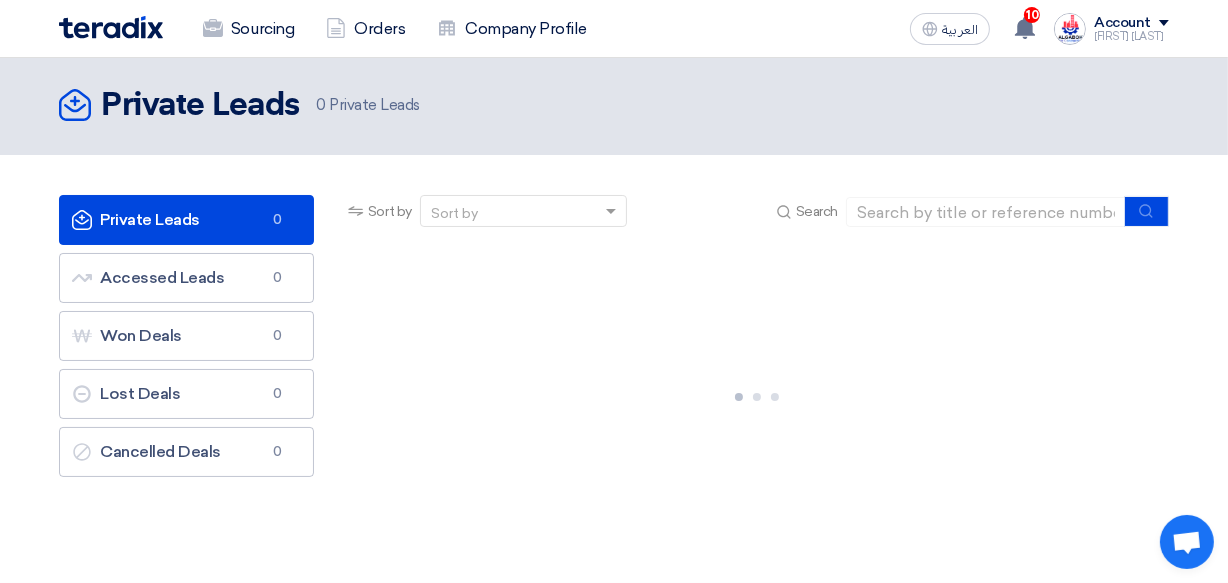 scroll, scrollTop: 0, scrollLeft: 0, axis: both 